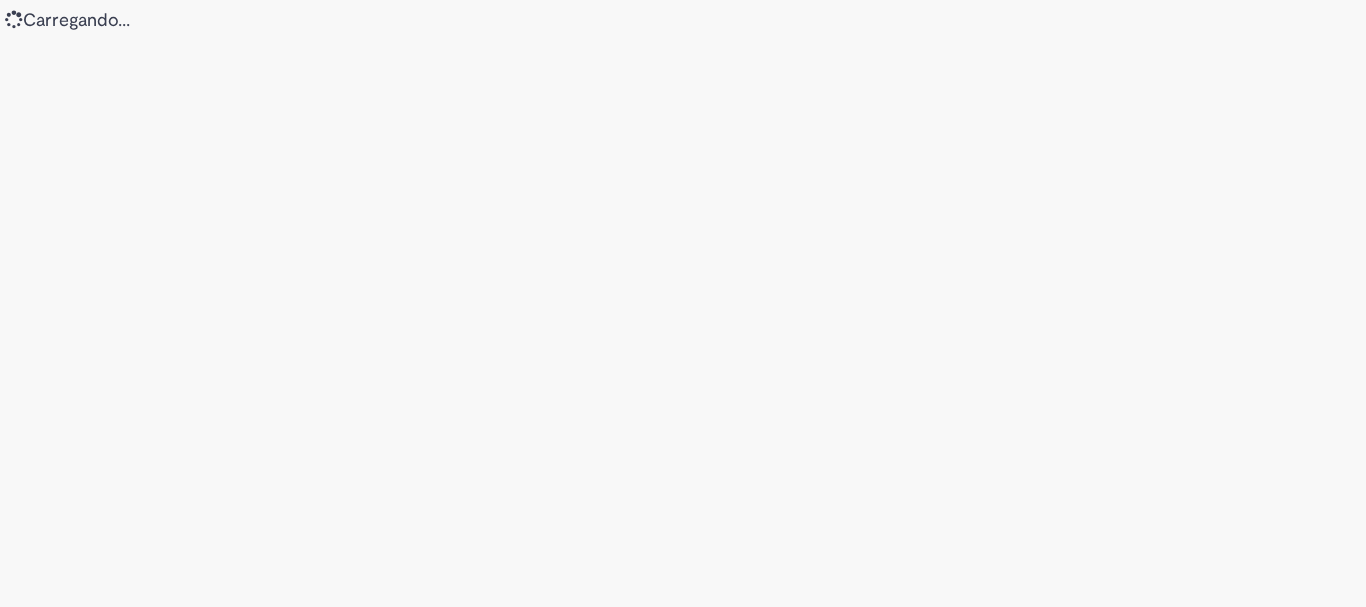 scroll, scrollTop: 0, scrollLeft: 0, axis: both 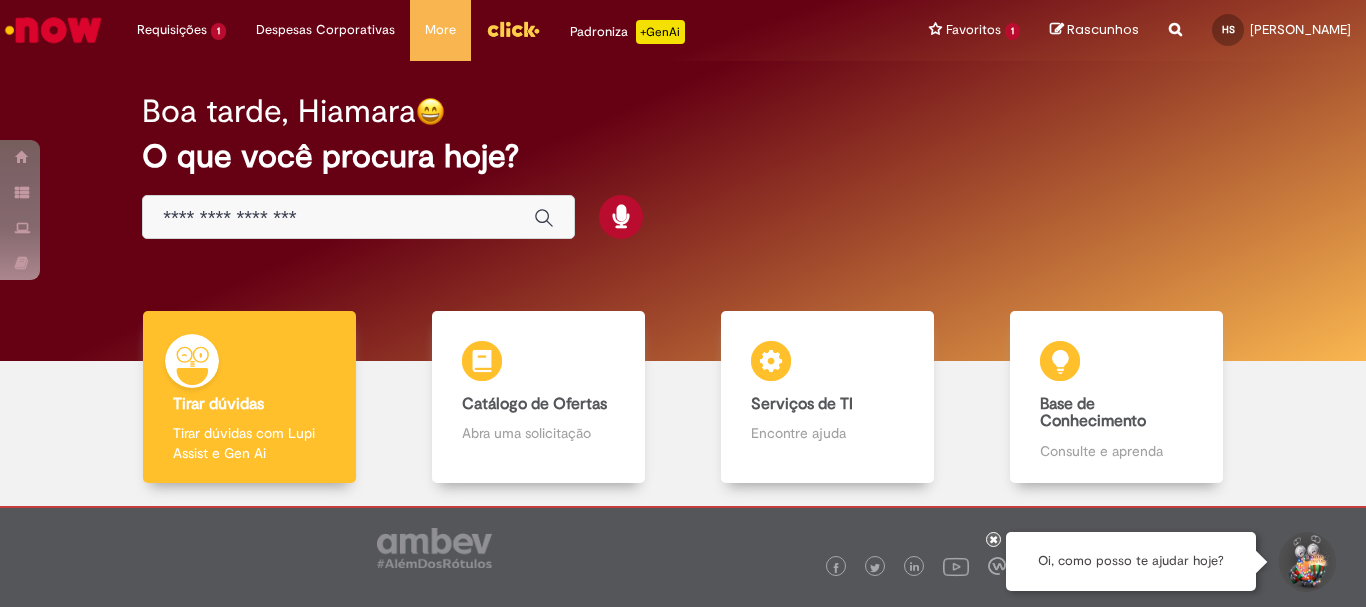 click at bounding box center (358, 217) 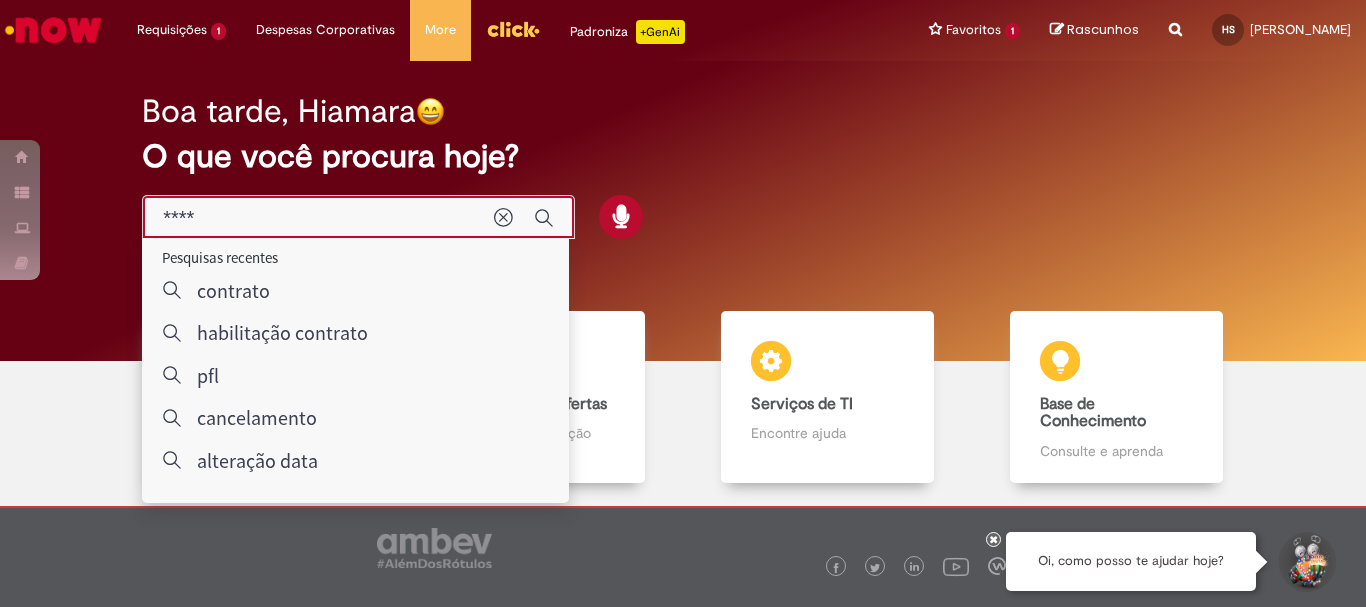 type on "*****" 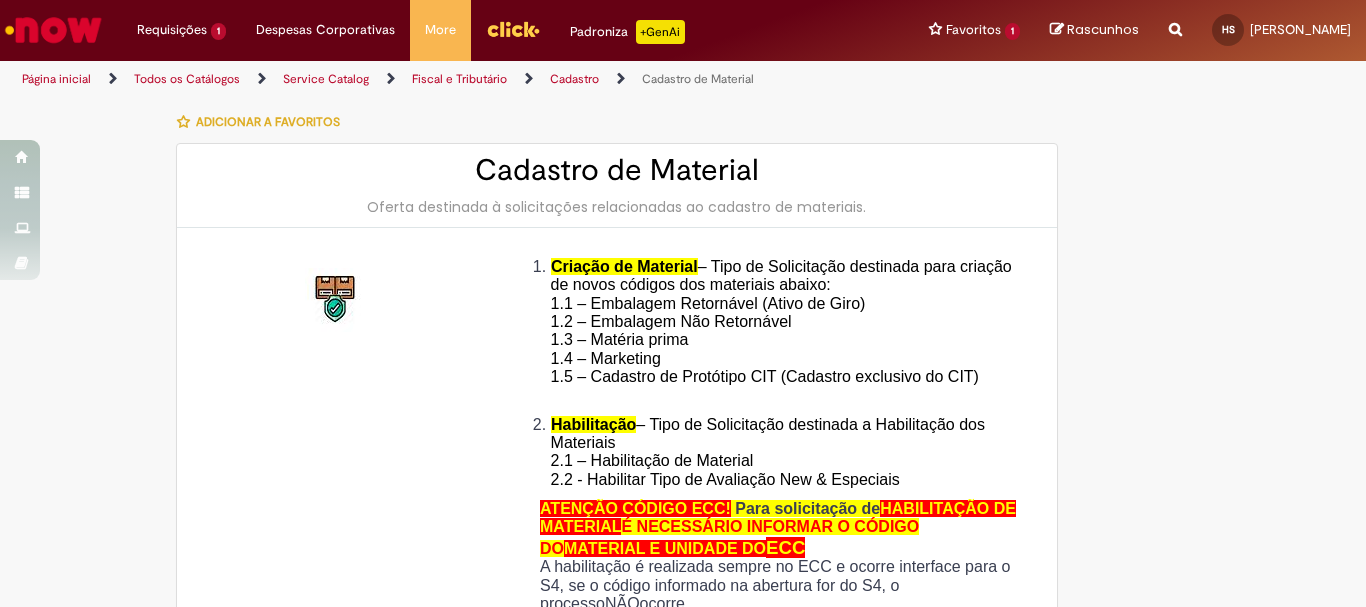 type on "********" 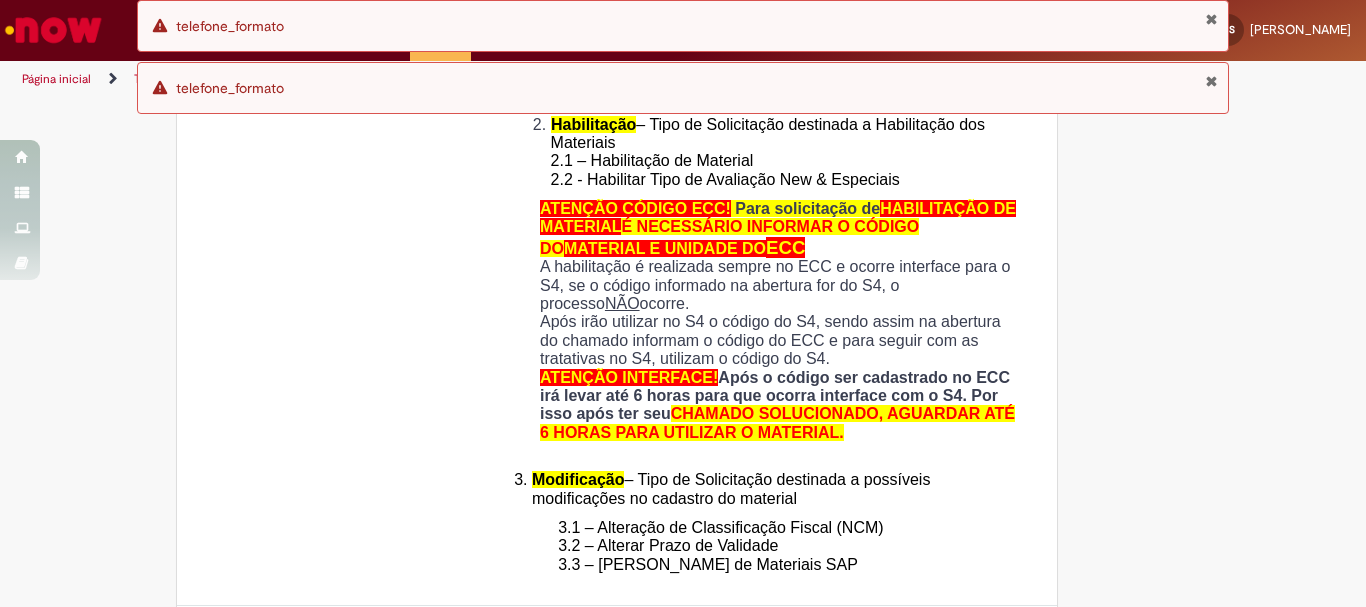 scroll, scrollTop: 700, scrollLeft: 0, axis: vertical 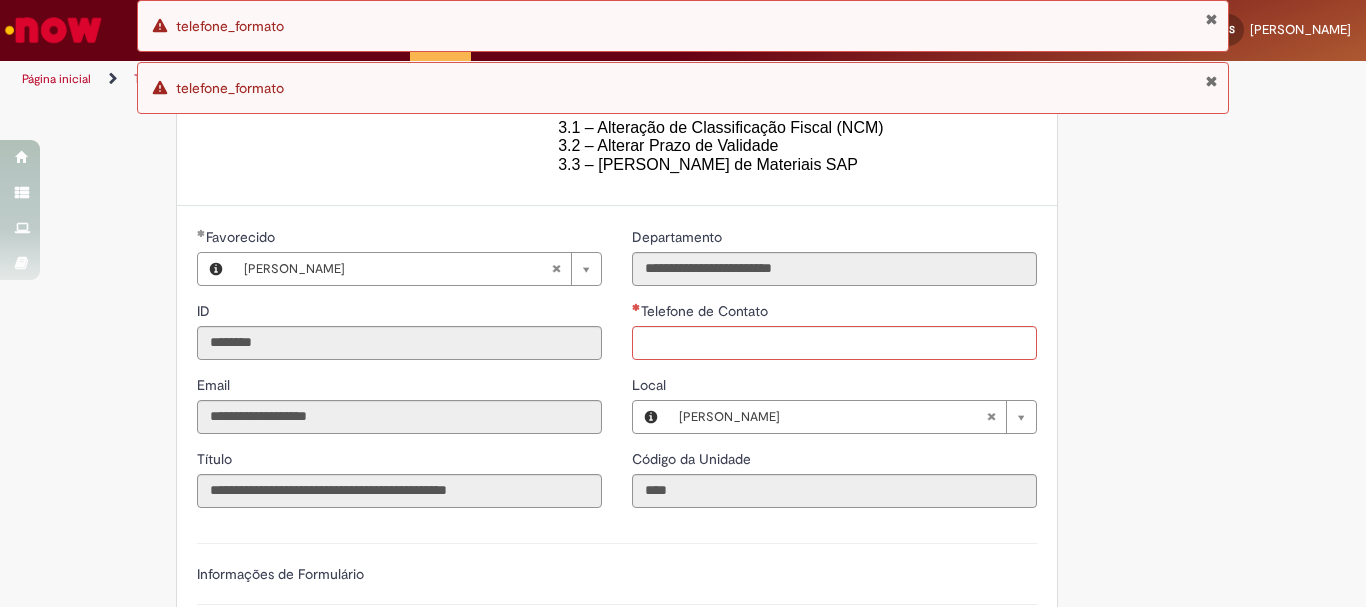 click on "Telefone de Contato" at bounding box center (834, 313) 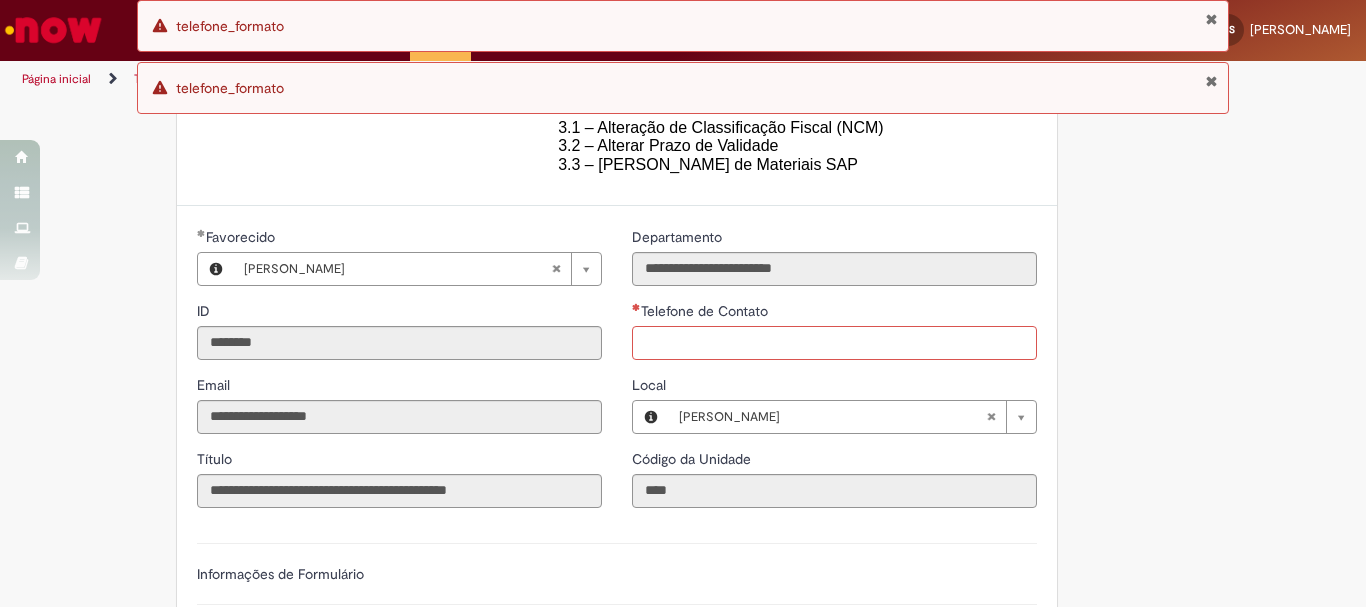 click on "Telefone de Contato" at bounding box center [834, 343] 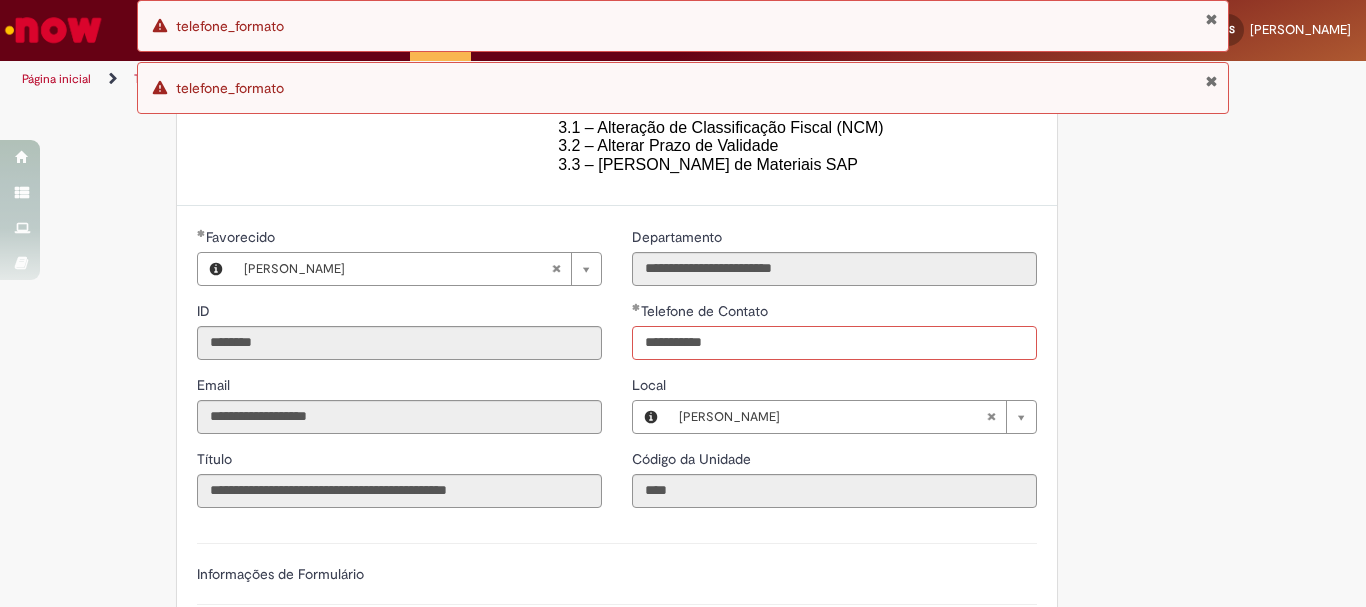 scroll, scrollTop: 1100, scrollLeft: 0, axis: vertical 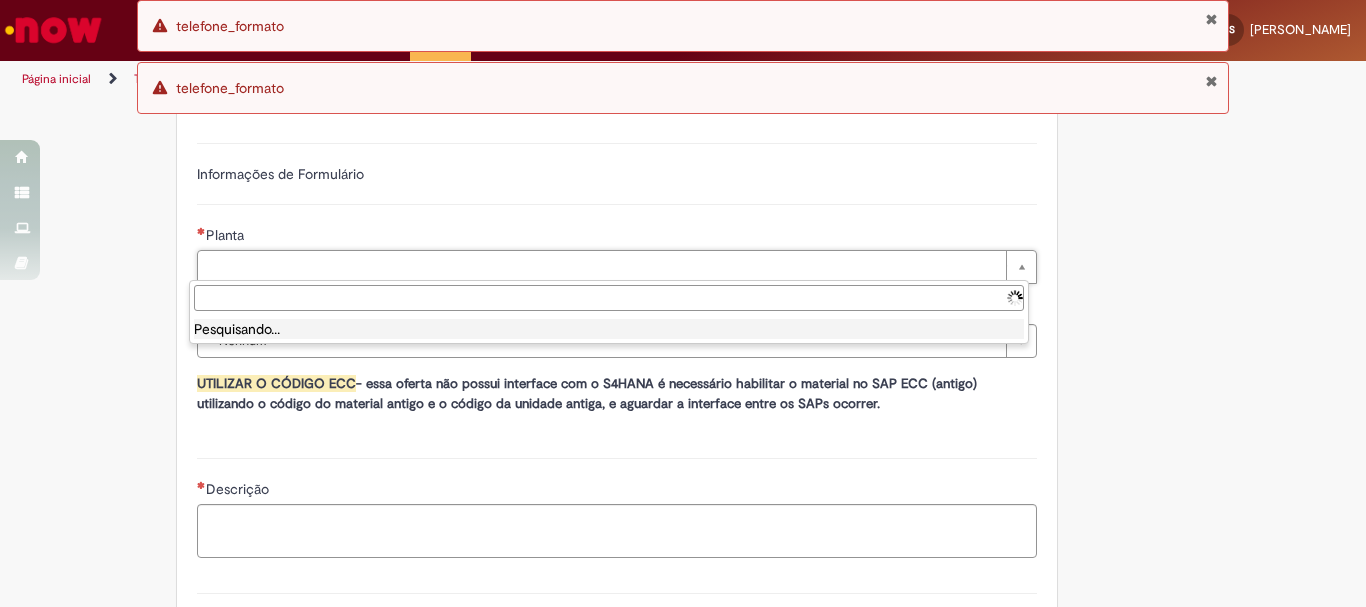 type on "**********" 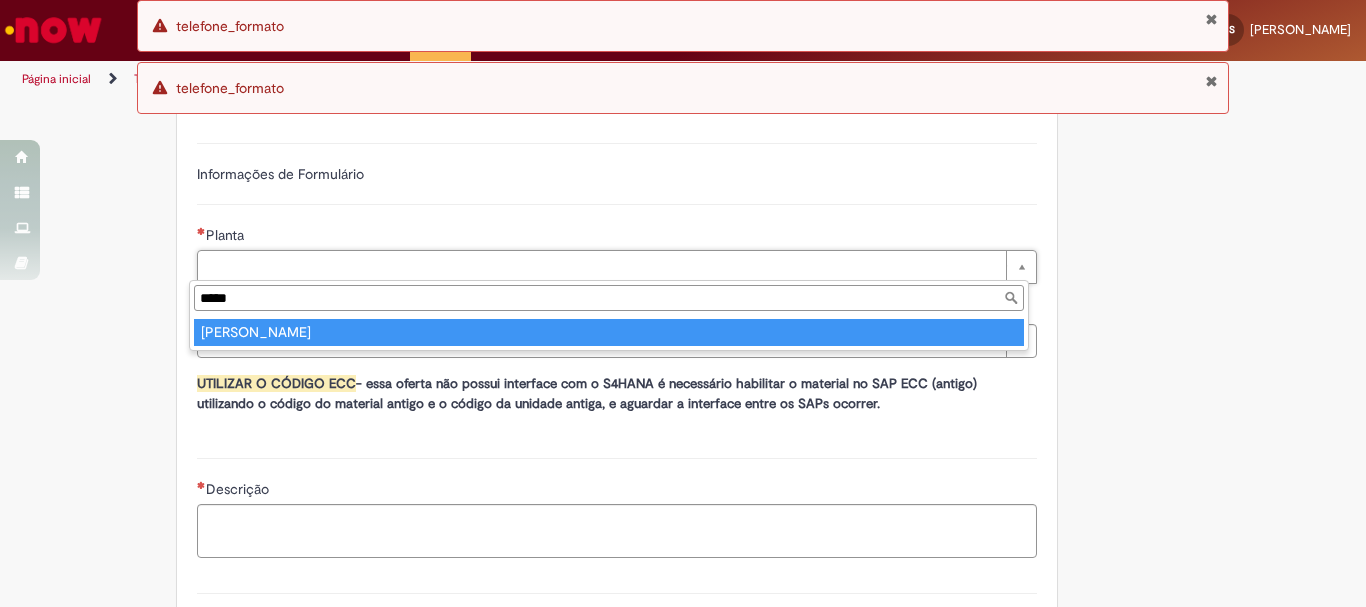 type on "*****" 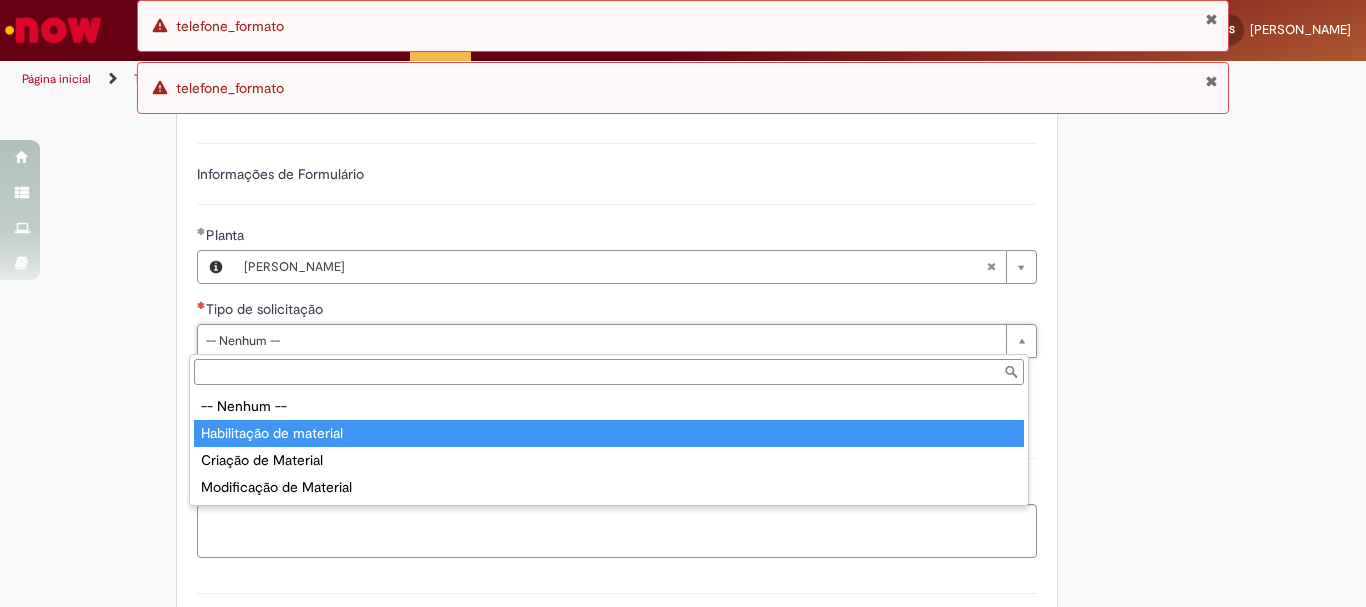 type on "**********" 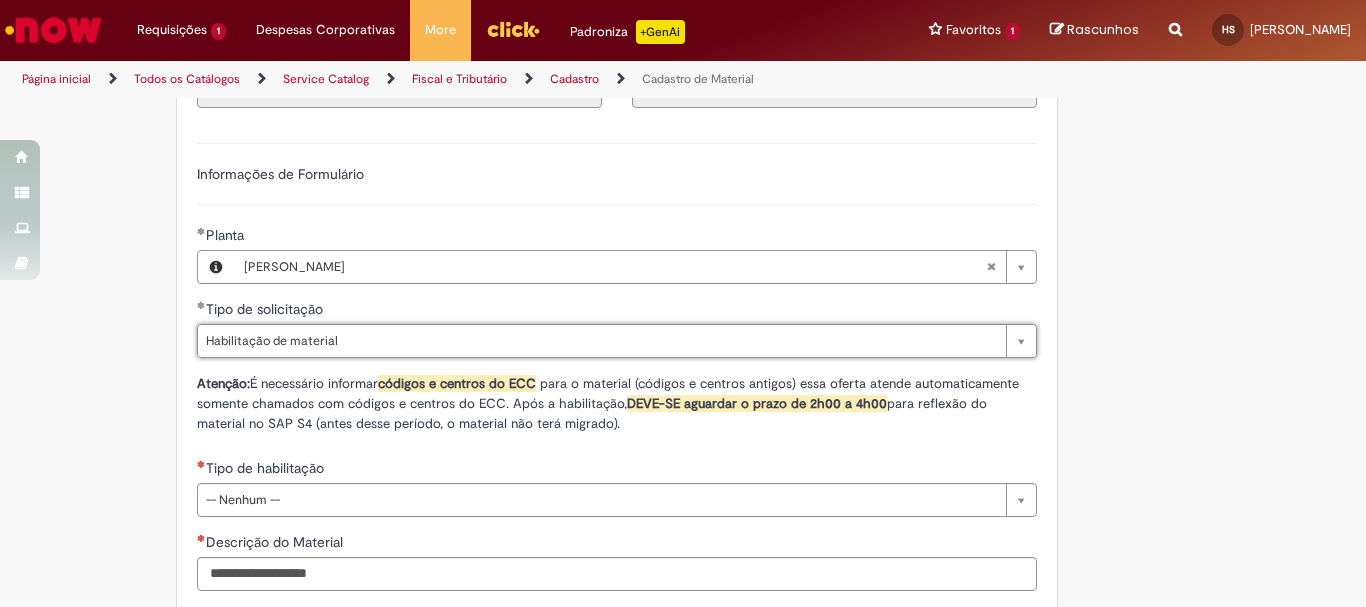 click on "Tipo de habilitação" at bounding box center [617, 470] 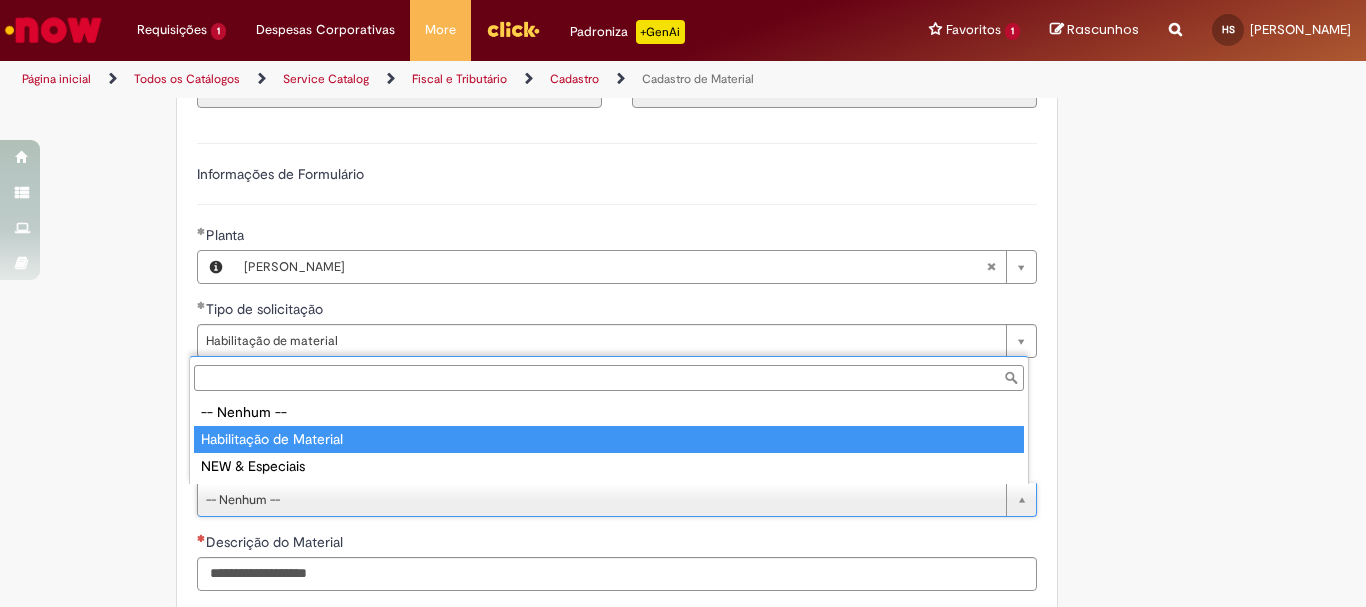 type on "**********" 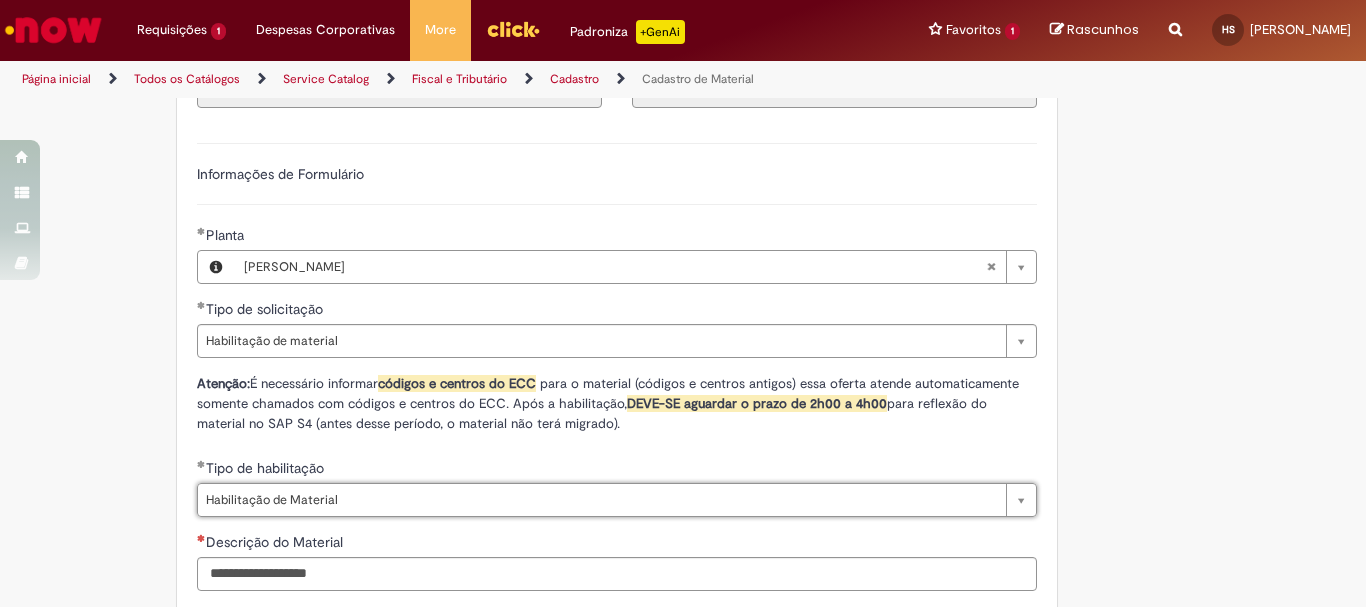 scroll, scrollTop: 1400, scrollLeft: 0, axis: vertical 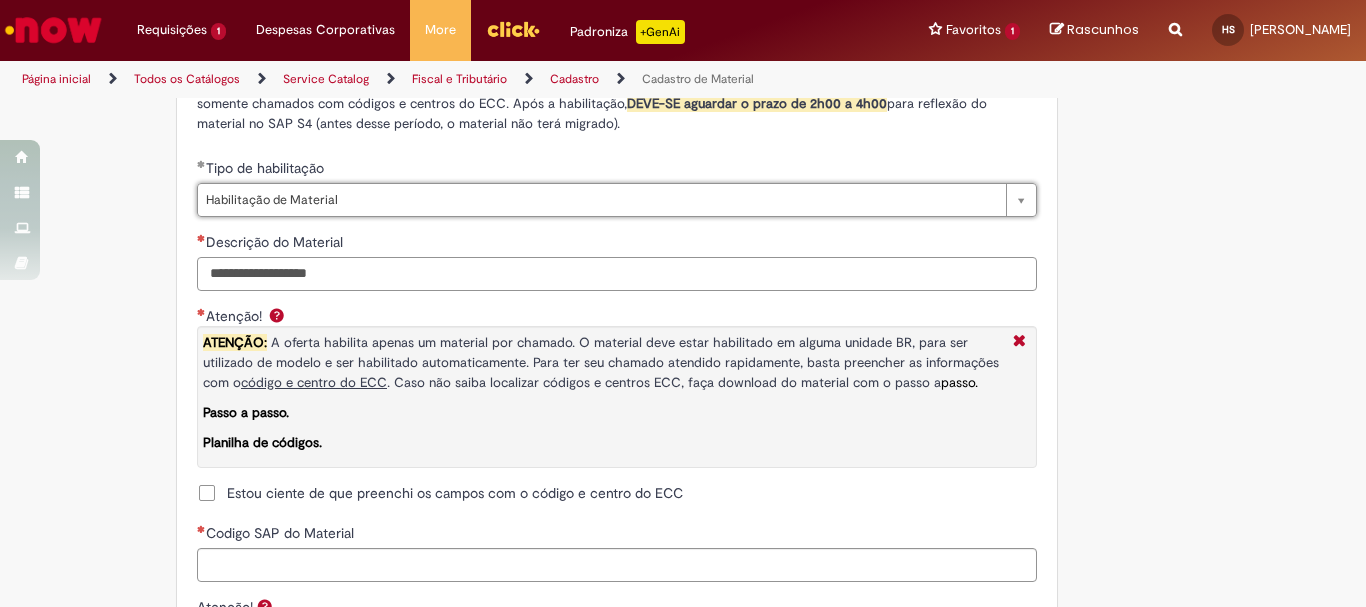 click on "Descrição do Material" at bounding box center [617, 274] 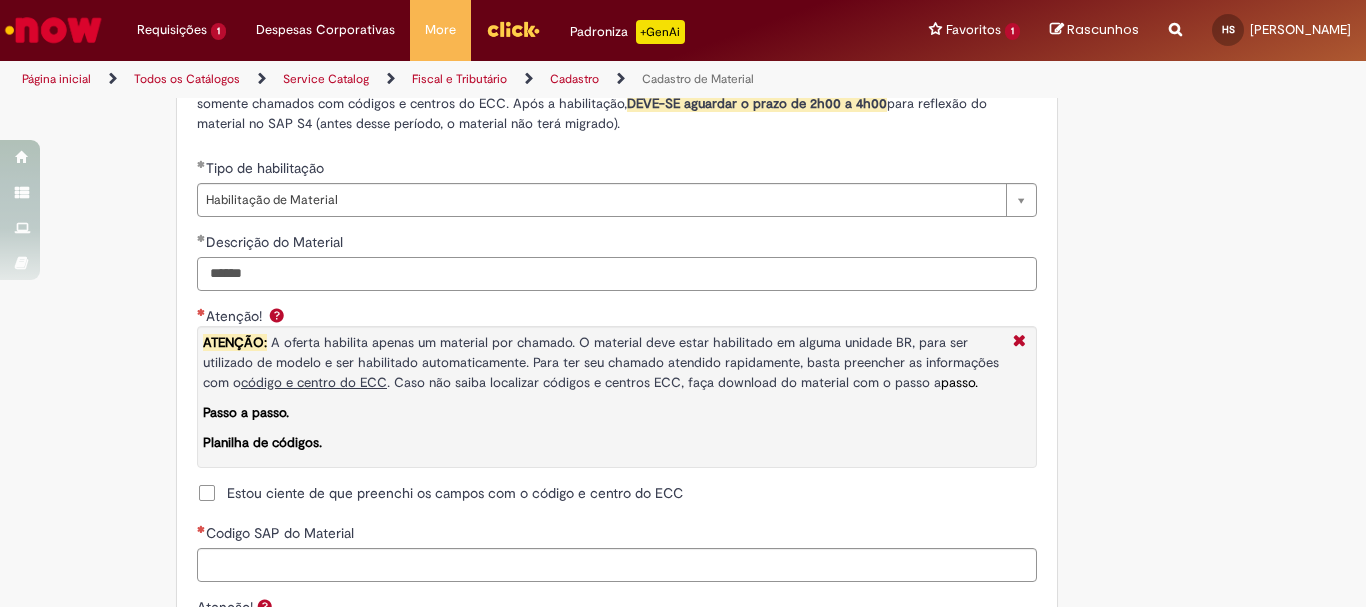 scroll, scrollTop: 1600, scrollLeft: 0, axis: vertical 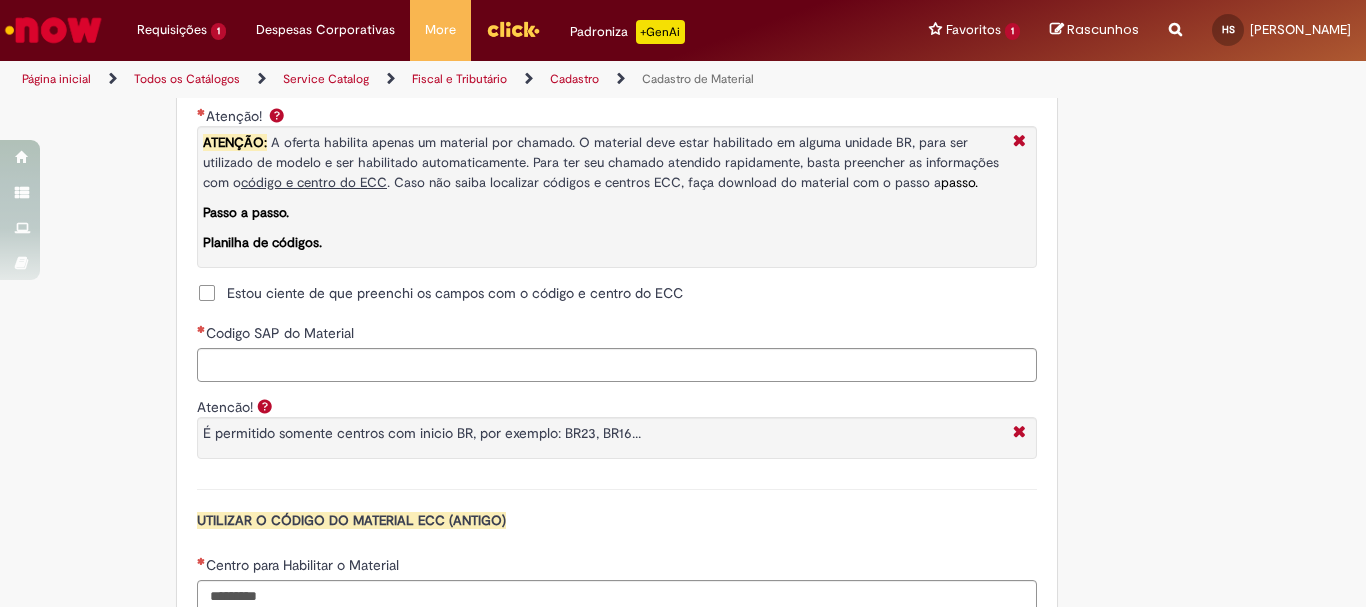 type on "******" 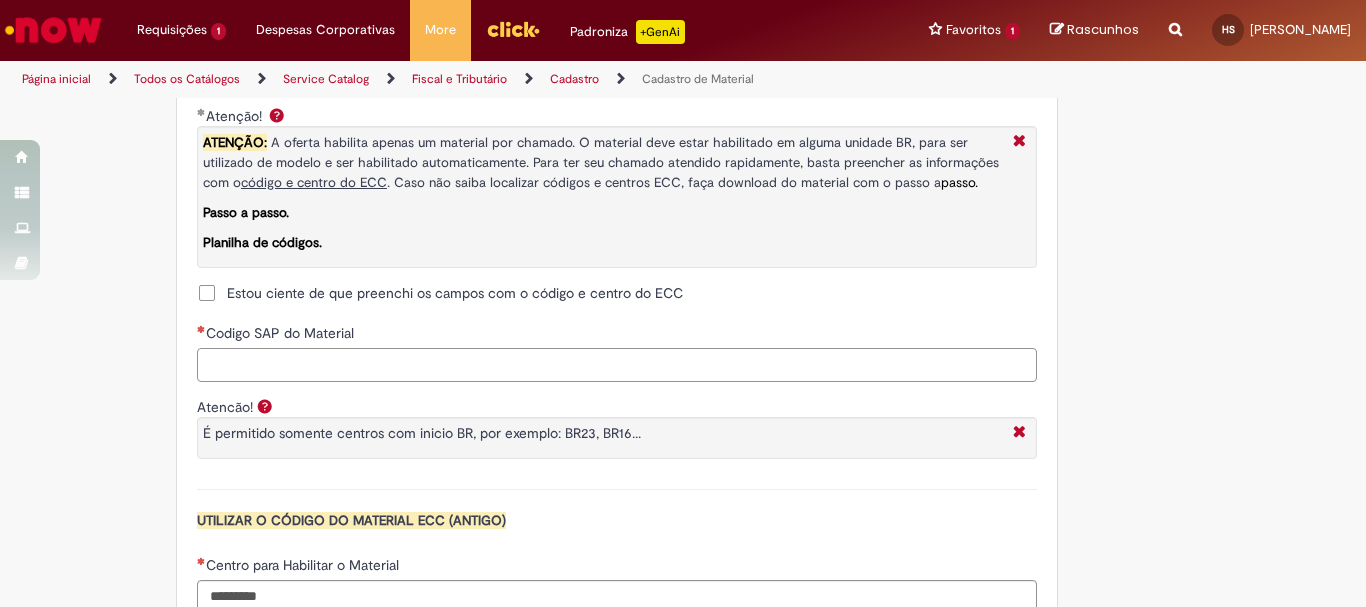 click on "Codigo SAP do Material" at bounding box center (617, 365) 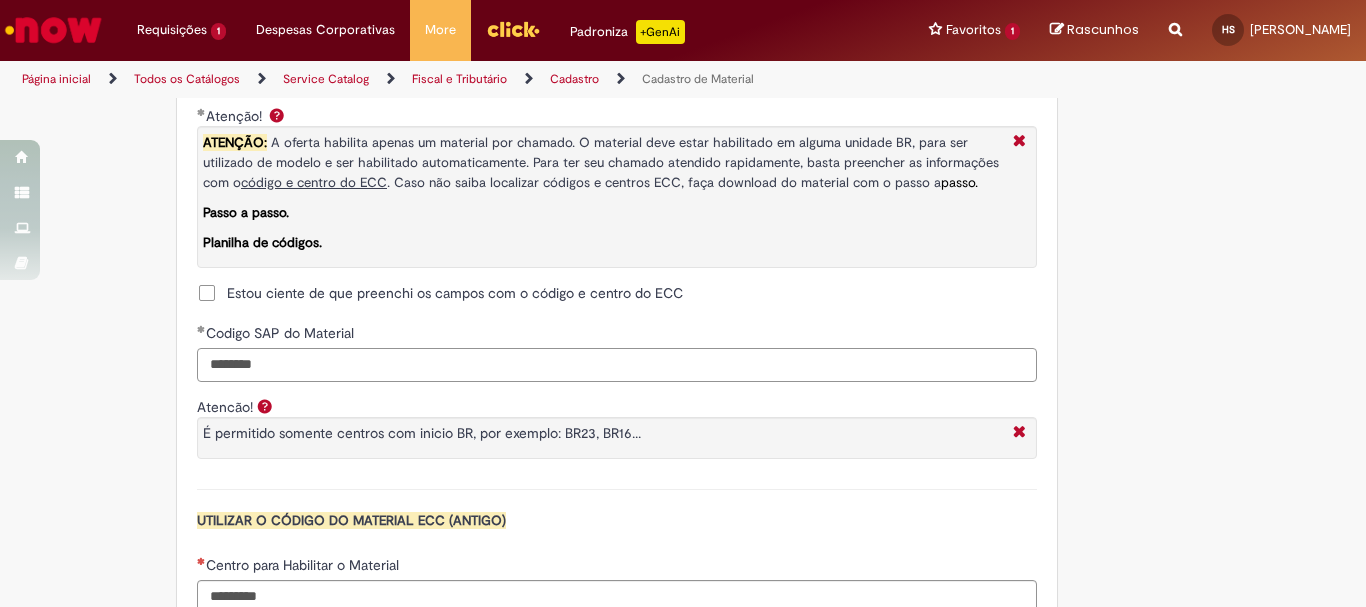 scroll, scrollTop: 1800, scrollLeft: 0, axis: vertical 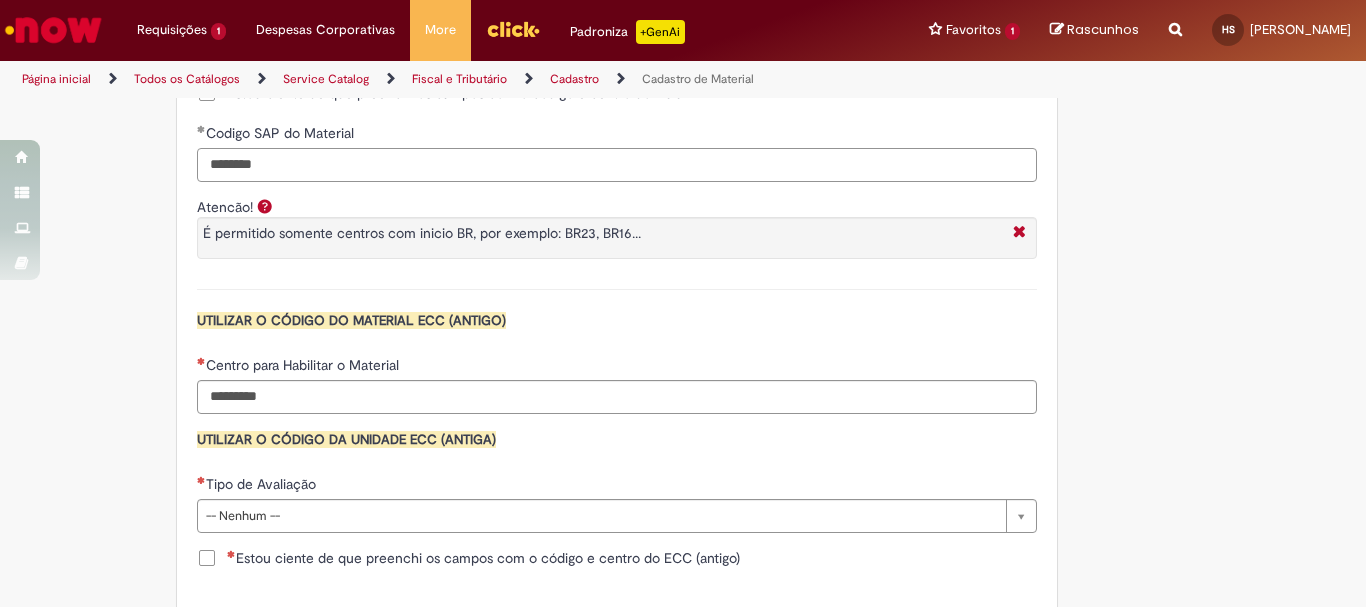 type on "********" 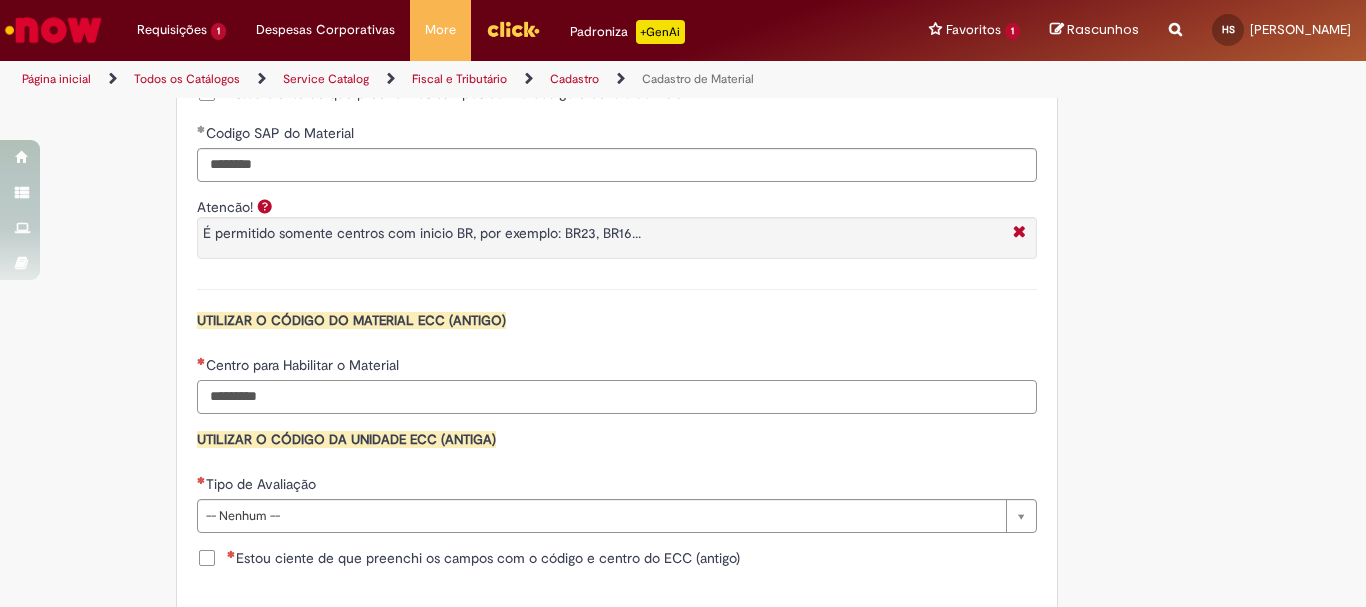 click on "Centro para Habilitar o Material" at bounding box center (617, 397) 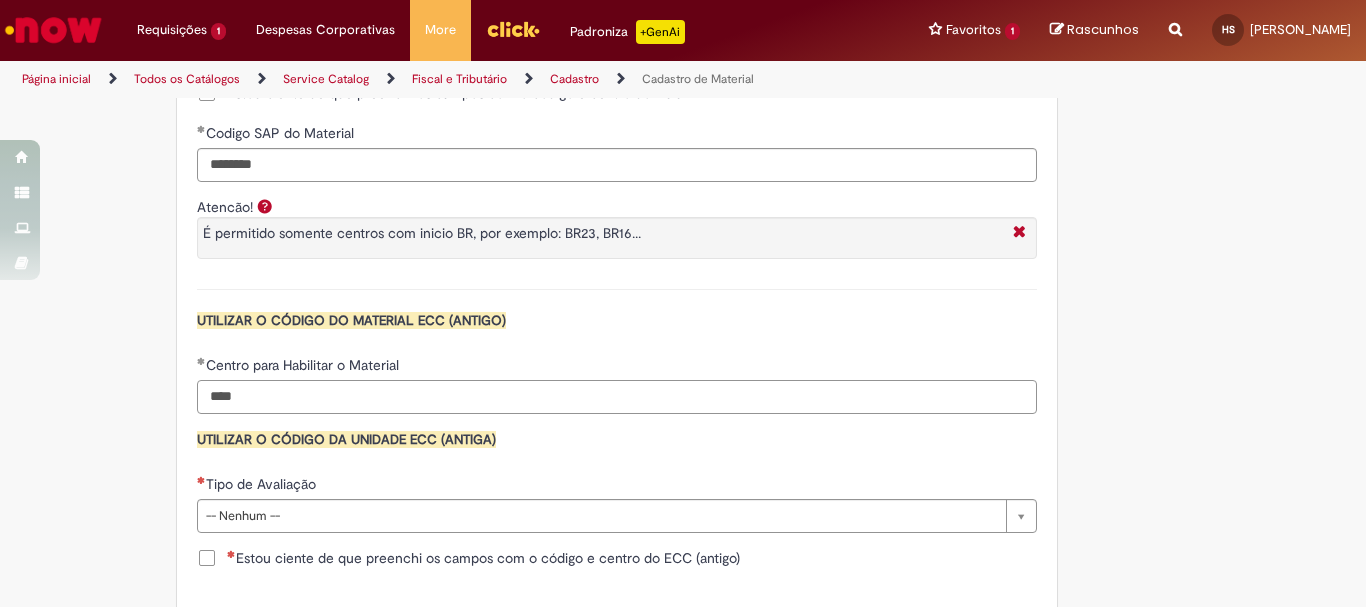 scroll, scrollTop: 2141, scrollLeft: 0, axis: vertical 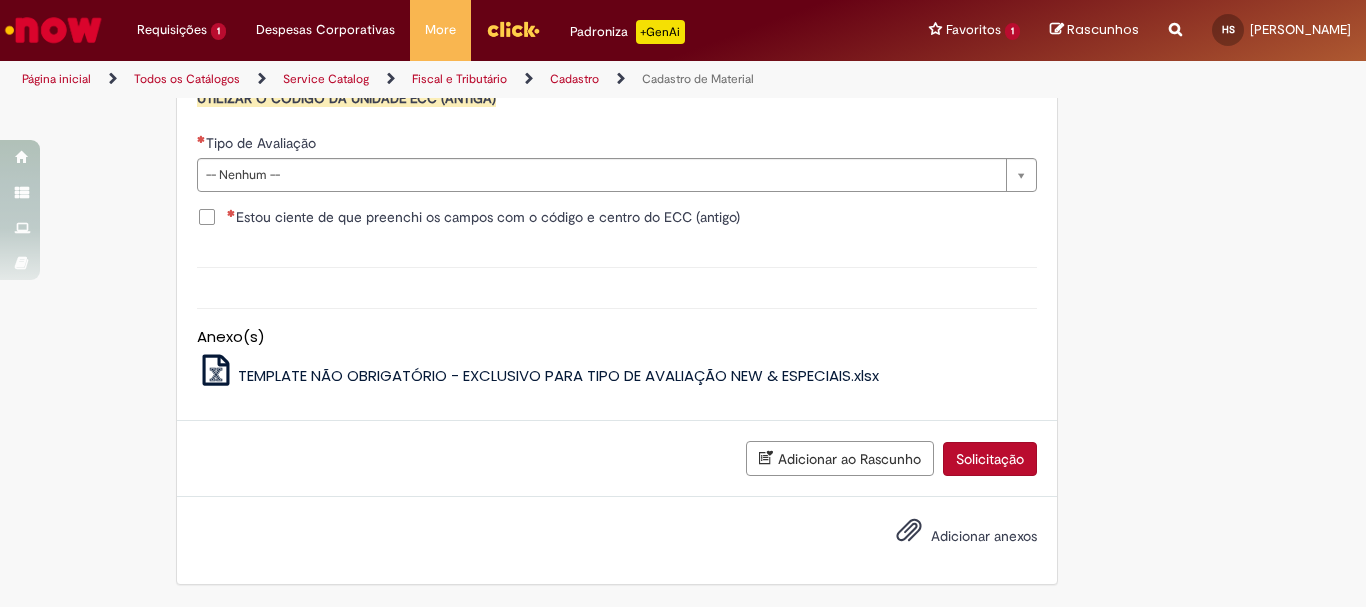 type on "****" 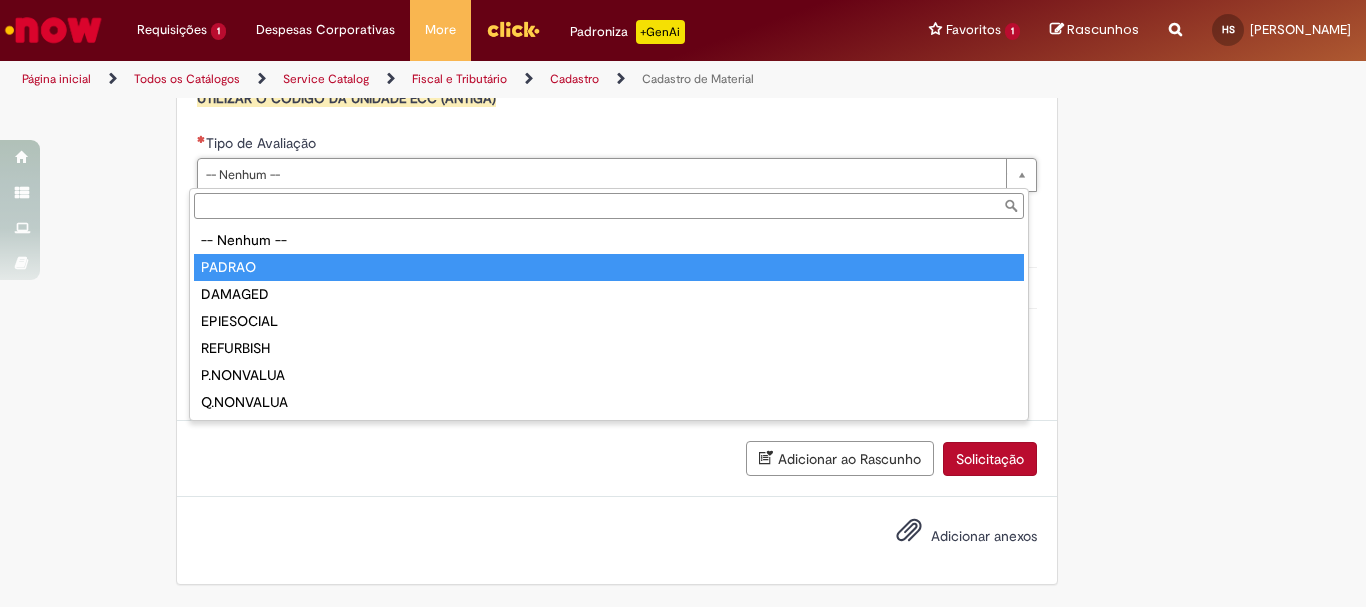 type on "******" 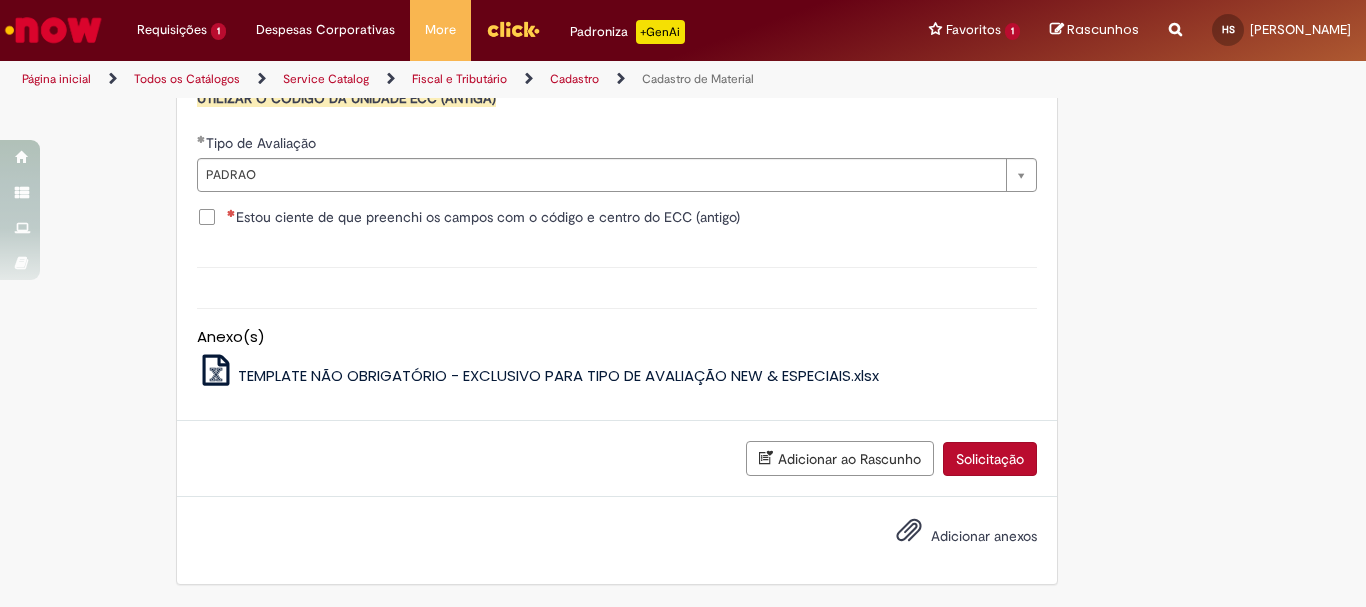 click on "Estou ciente de que preenchi os campos com o código e centro do ECC  (antigo)" at bounding box center [483, 217] 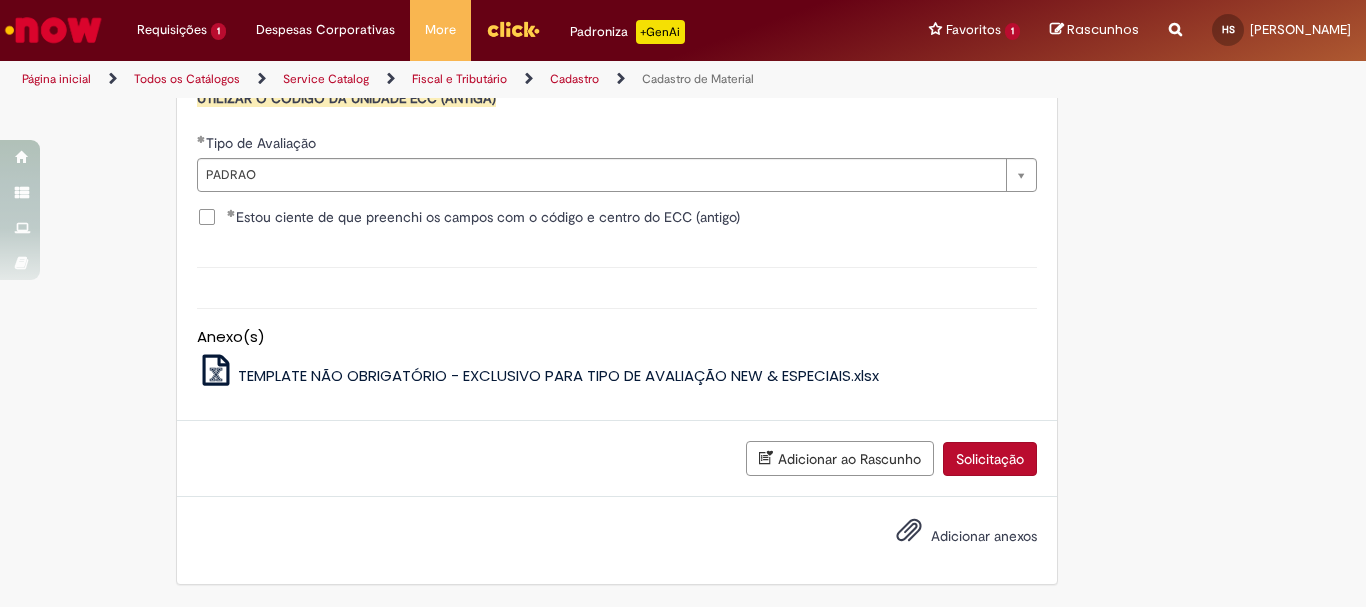 click on "Solicitação" at bounding box center [990, 459] 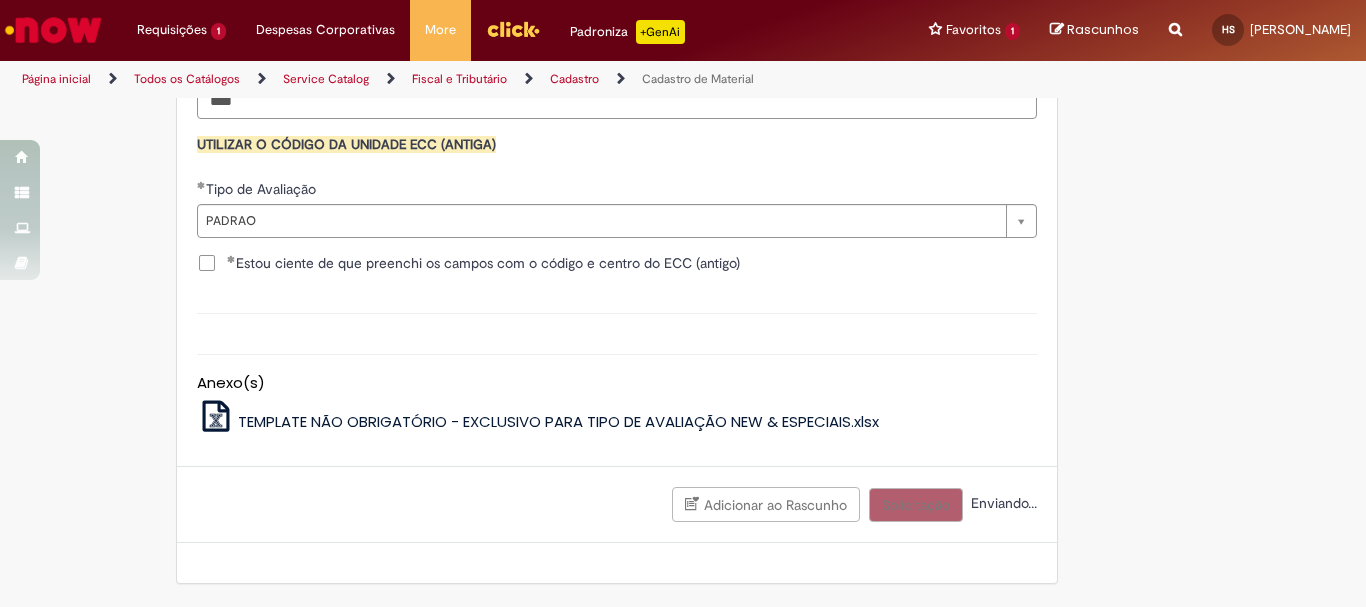 scroll, scrollTop: 2095, scrollLeft: 0, axis: vertical 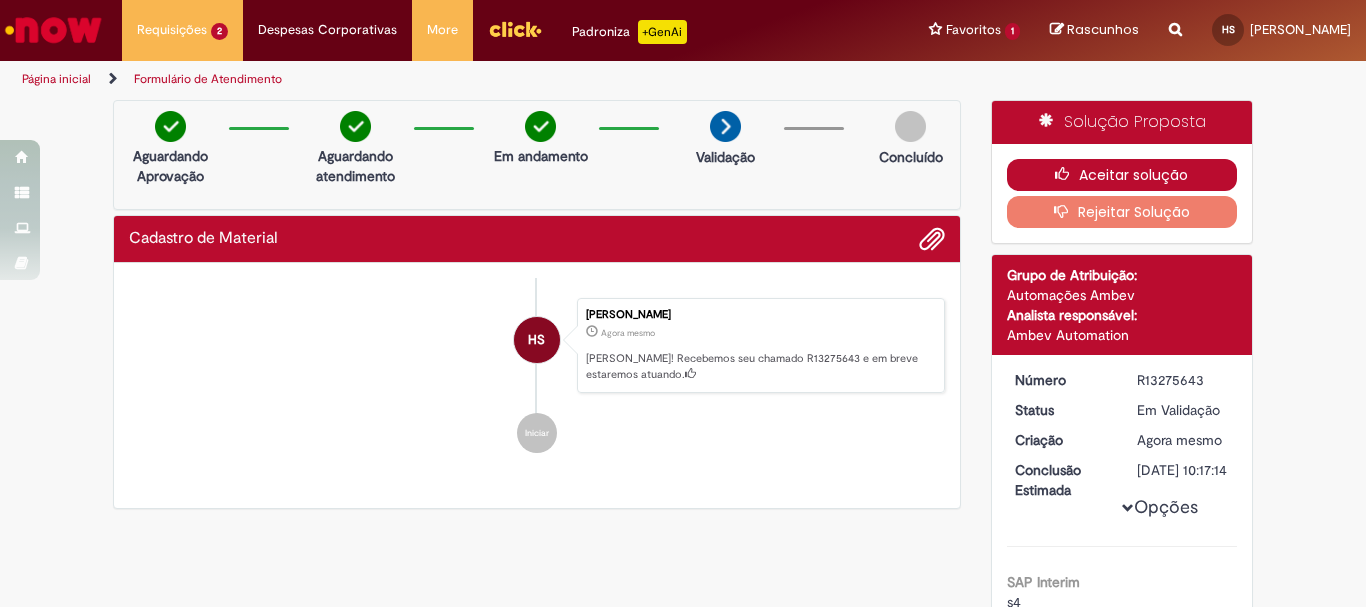 click on "Aceitar solução" at bounding box center (1122, 175) 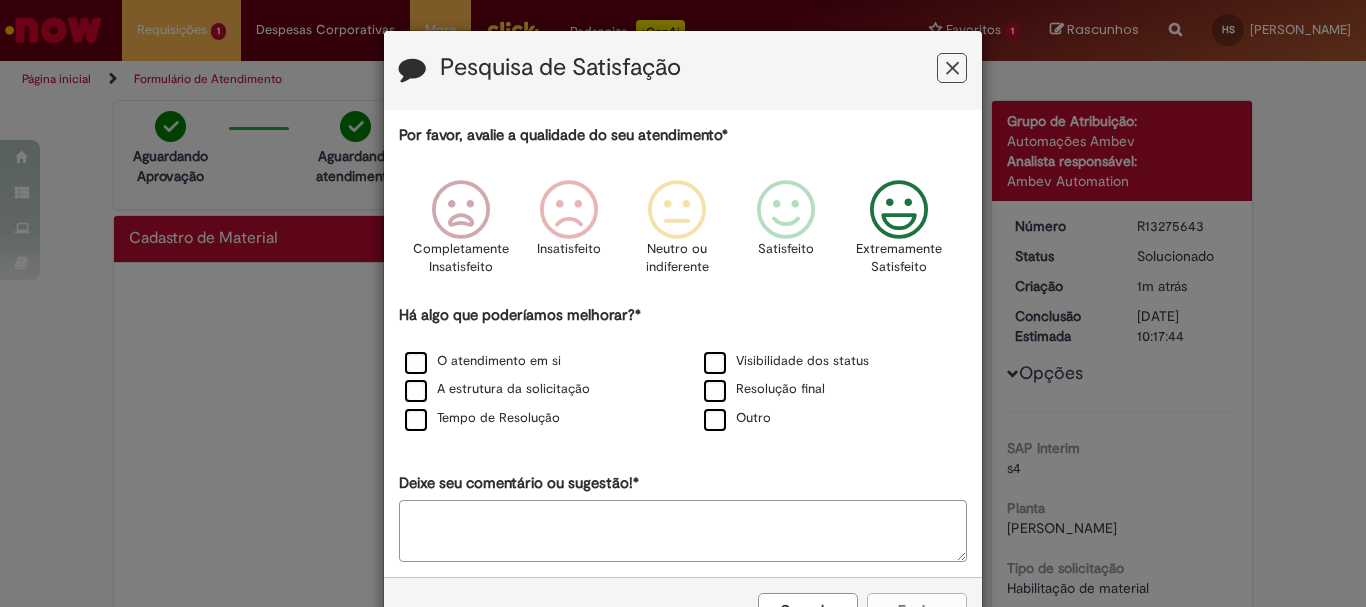 drag, startPoint x: 910, startPoint y: 223, endPoint x: 749, endPoint y: 237, distance: 161.60754 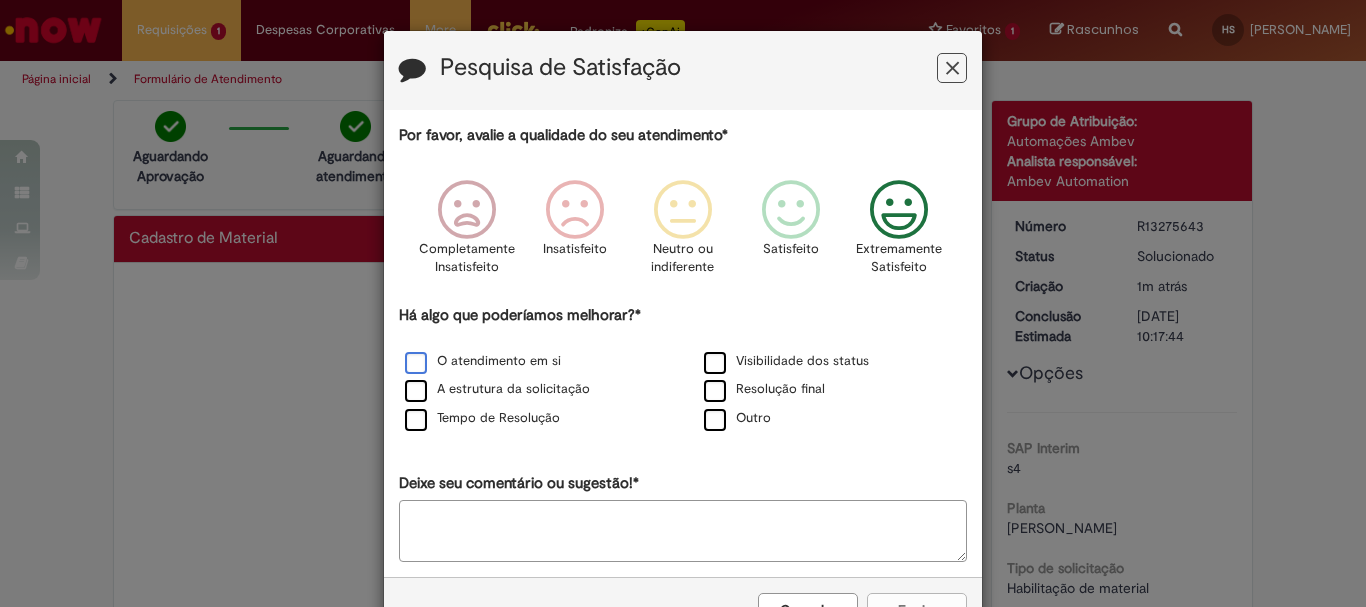 click on "O atendimento em si" at bounding box center (483, 361) 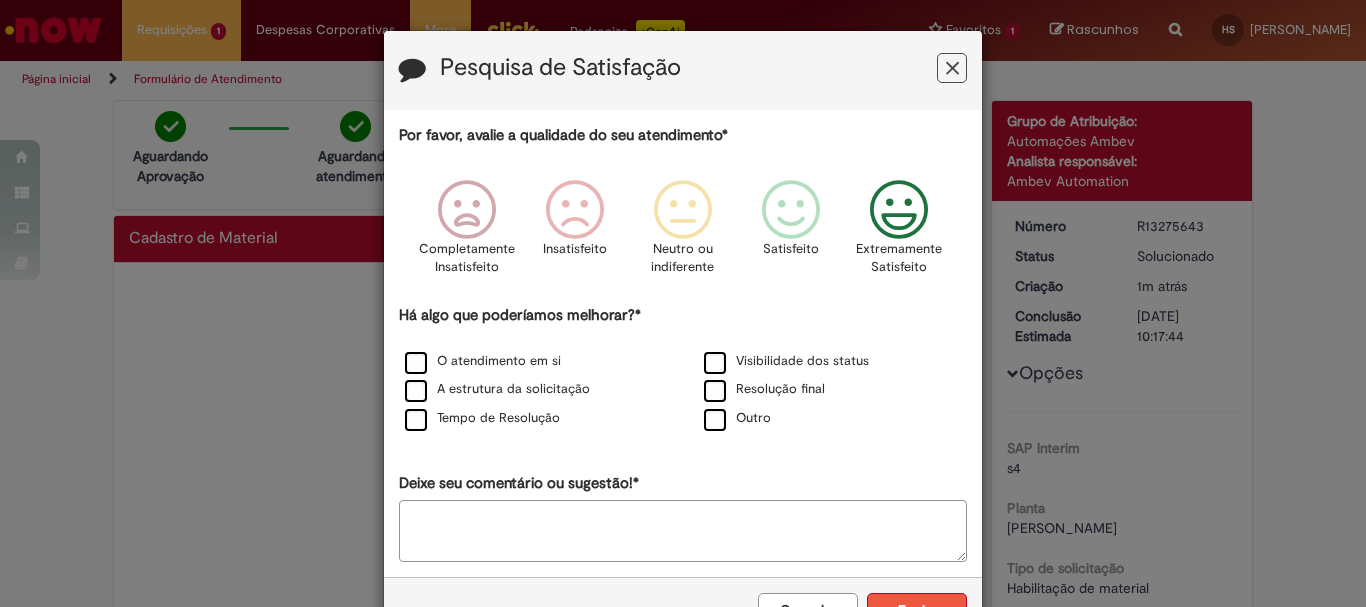 click on "Enviar" at bounding box center [917, 610] 